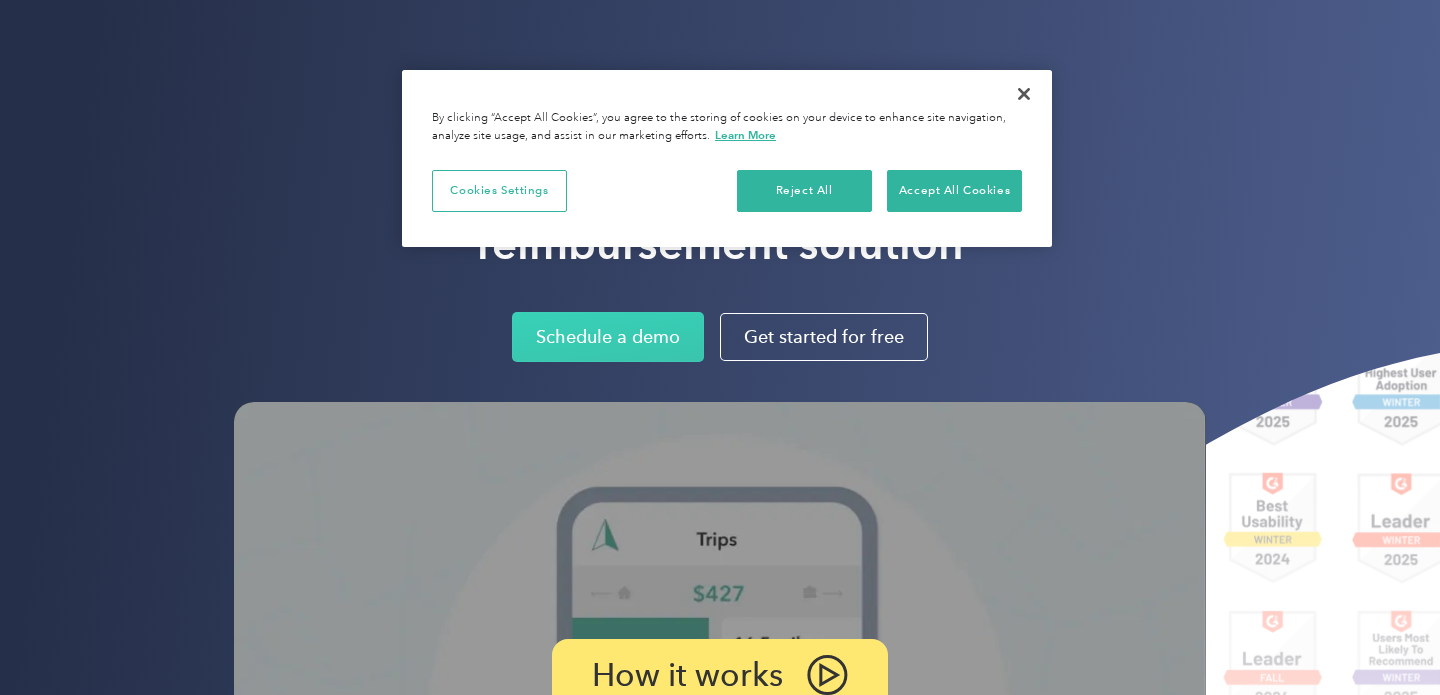 scroll, scrollTop: 0, scrollLeft: 0, axis: both 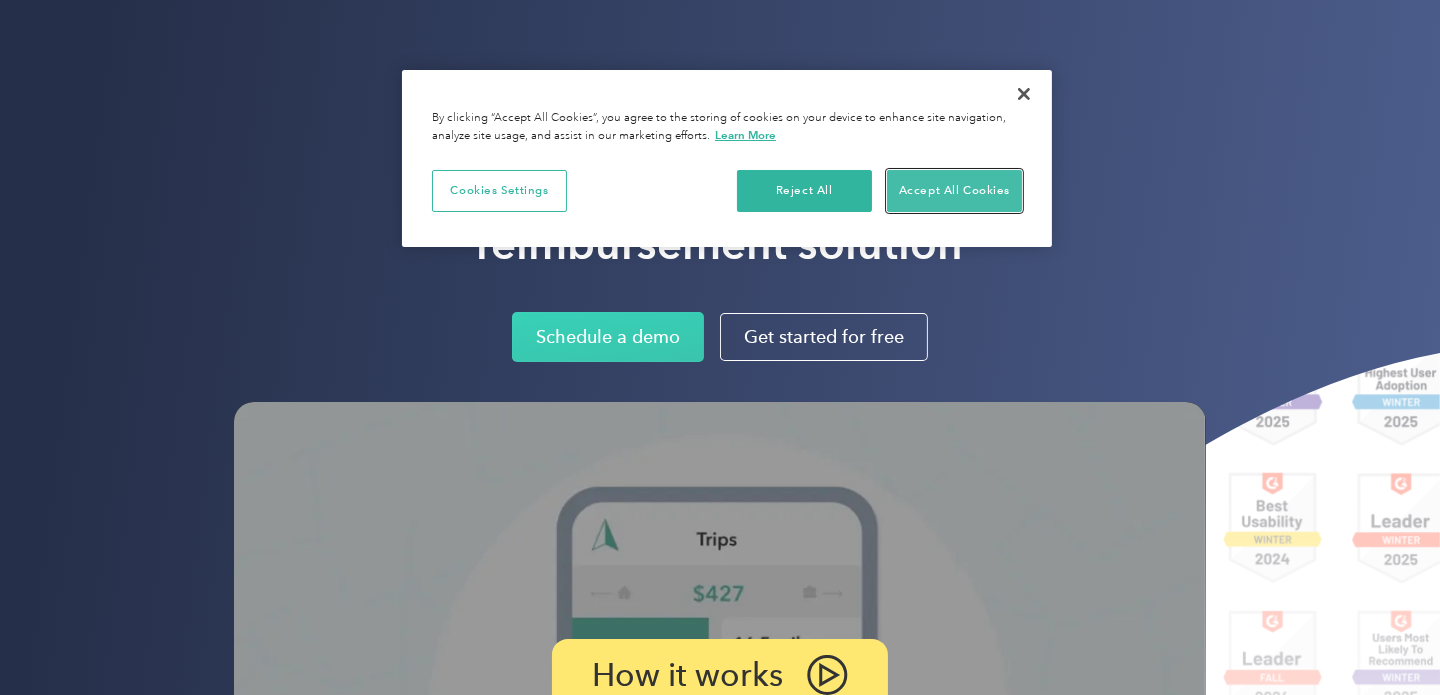 click on "Accept All Cookies" at bounding box center (954, 191) 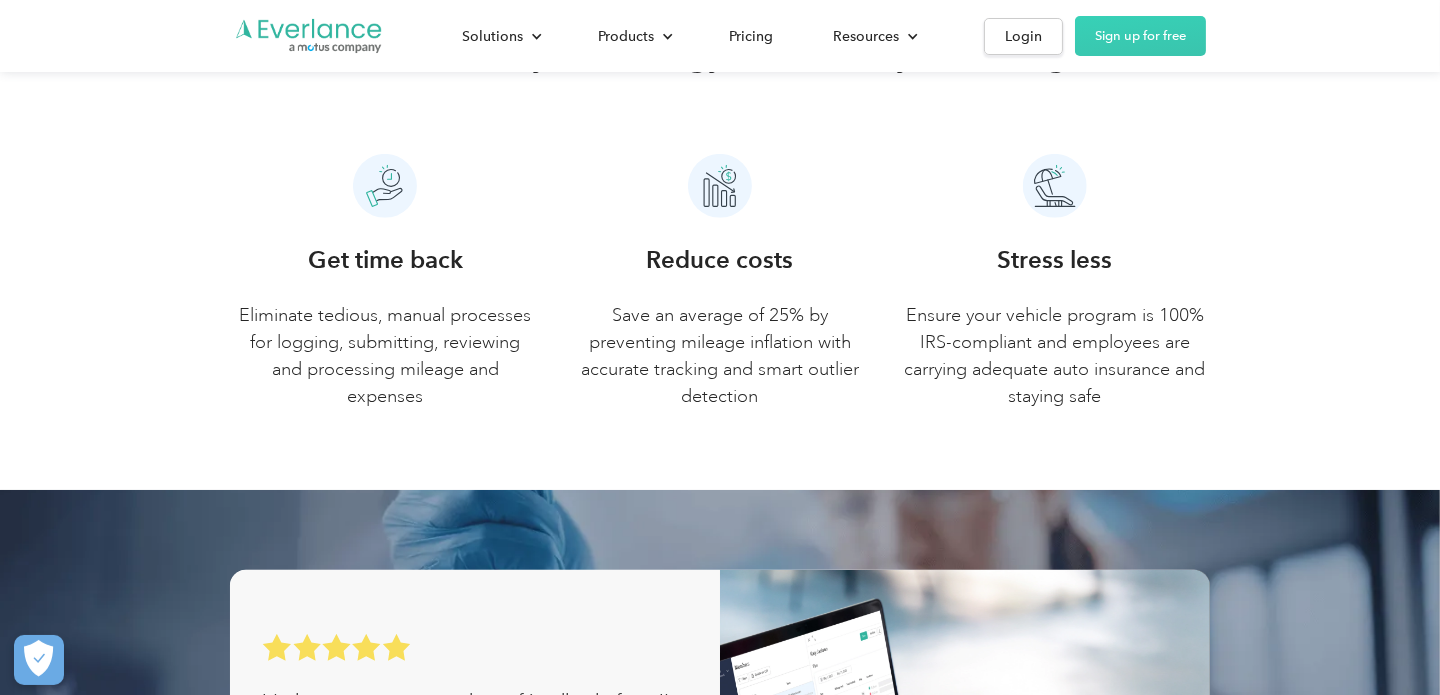 scroll, scrollTop: 999, scrollLeft: 0, axis: vertical 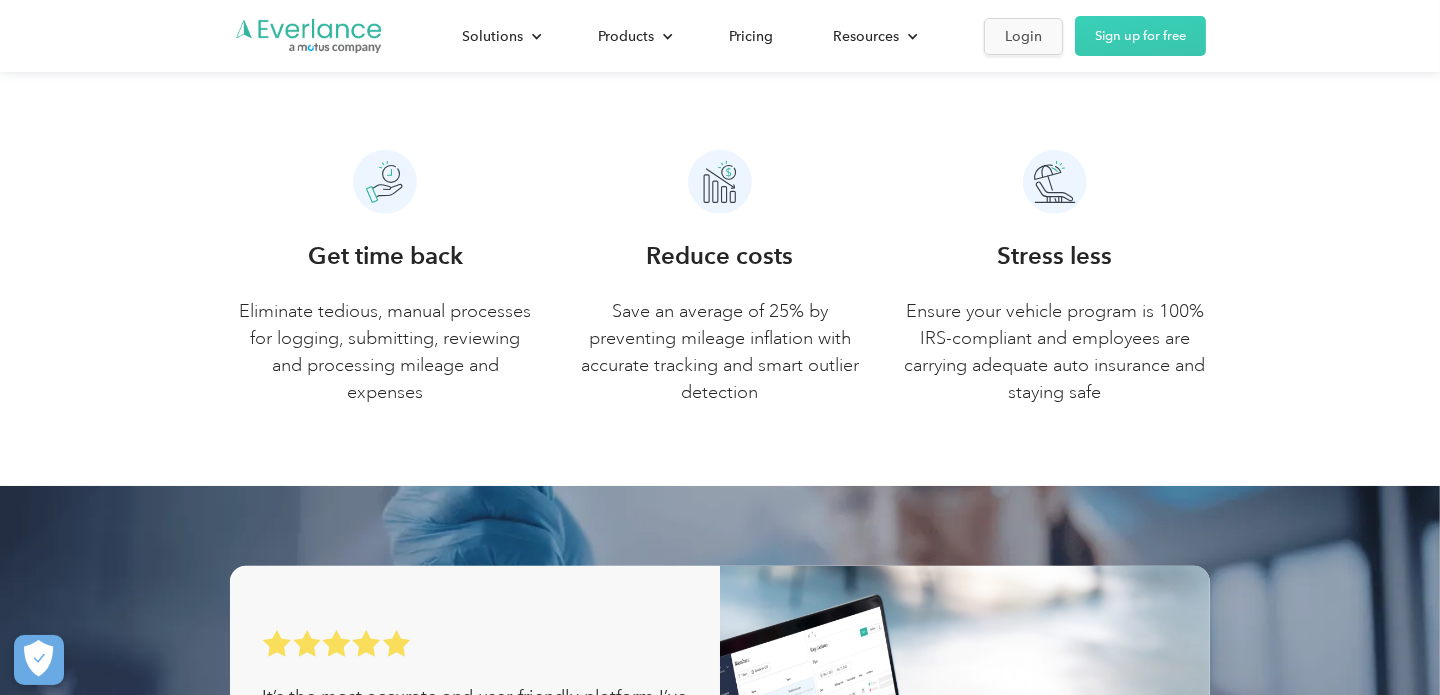 click on "Login" at bounding box center [1023, 36] 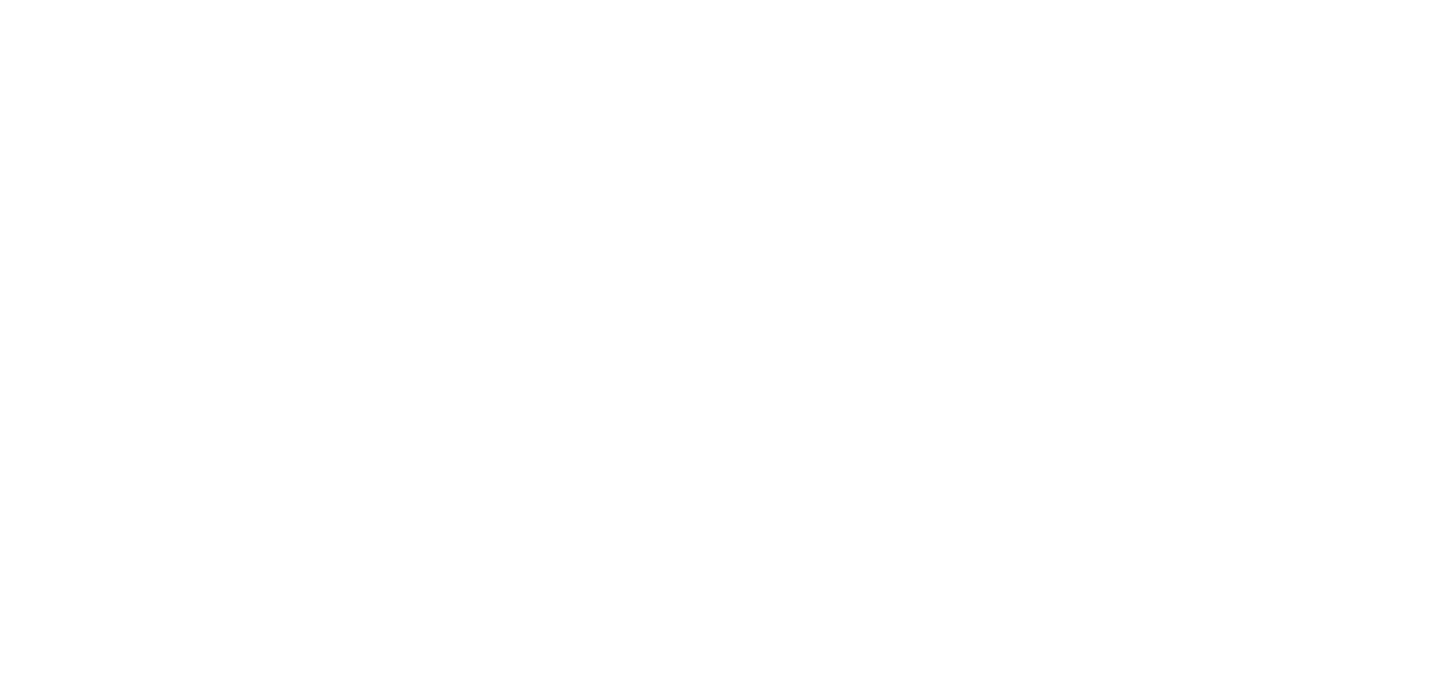 scroll, scrollTop: 0, scrollLeft: 0, axis: both 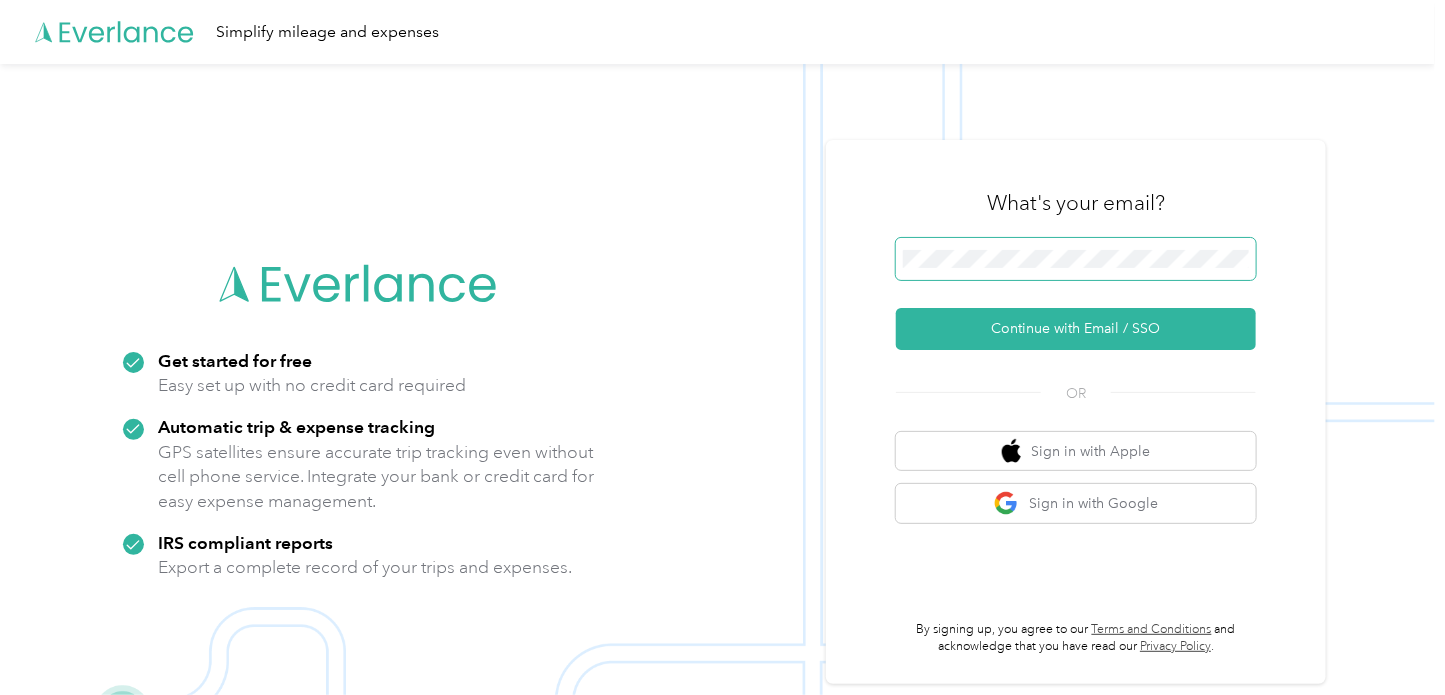 click at bounding box center (1076, 259) 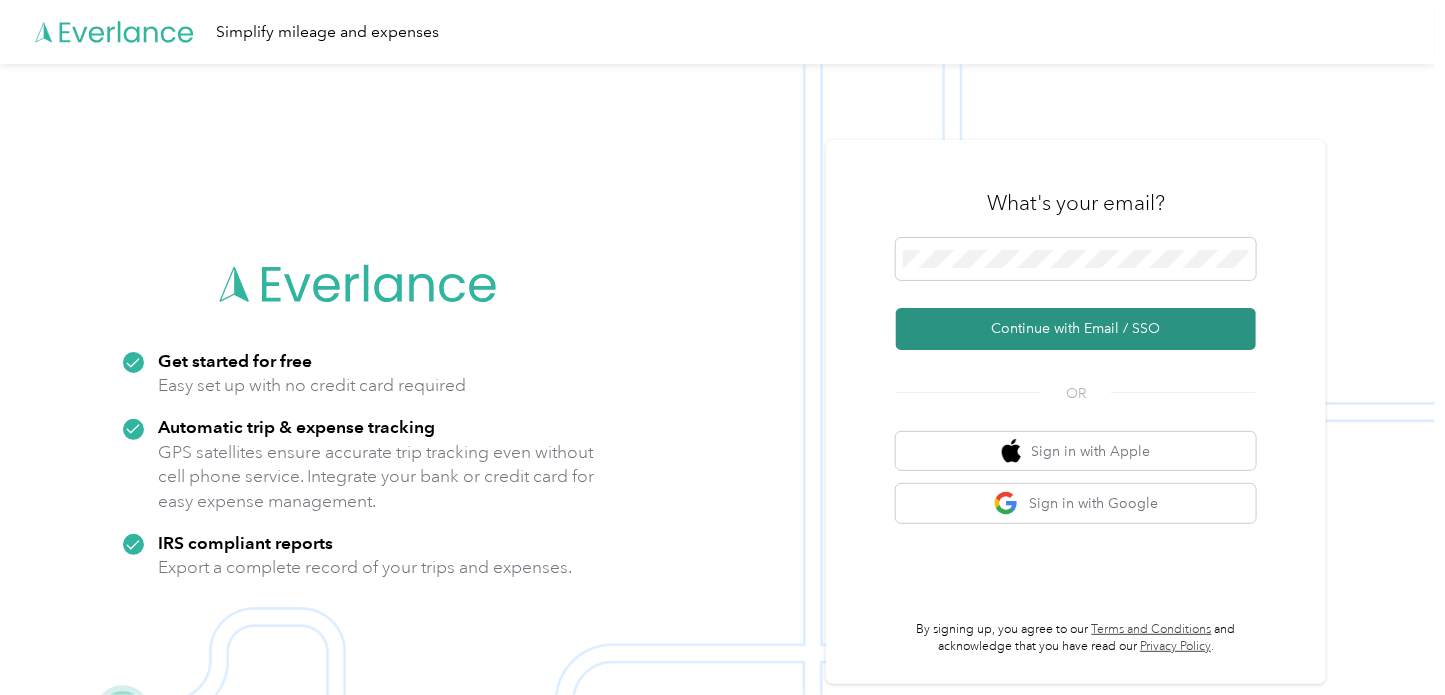 click on "Continue with Email / SSO" at bounding box center [1076, 329] 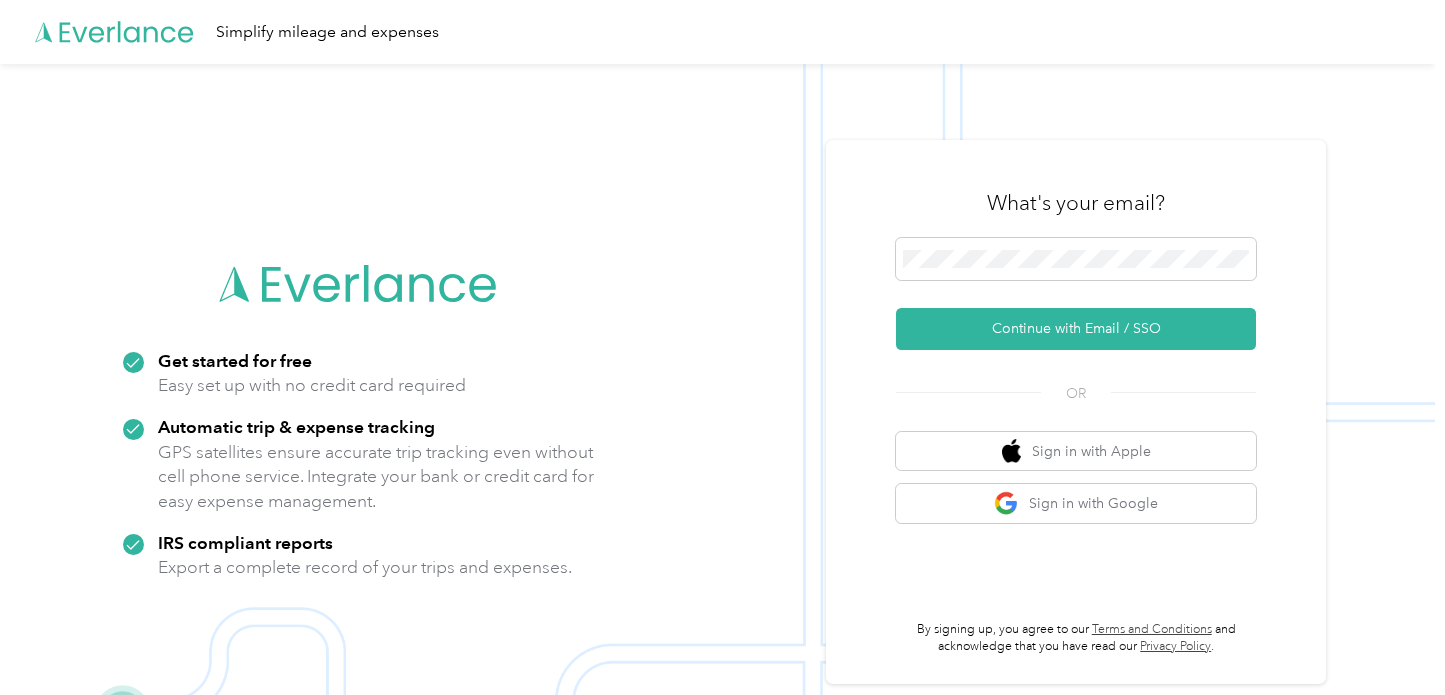 scroll, scrollTop: 0, scrollLeft: 0, axis: both 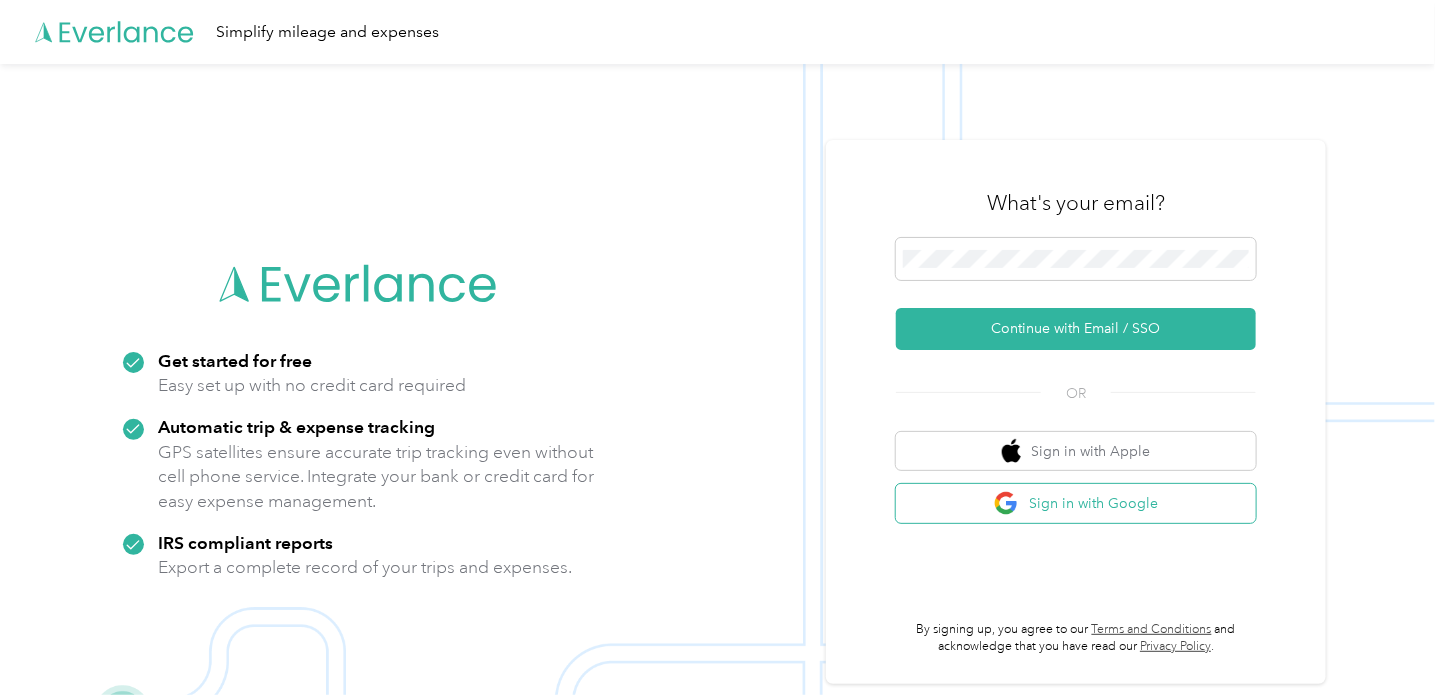 click on "Sign in with Google" at bounding box center [1076, 503] 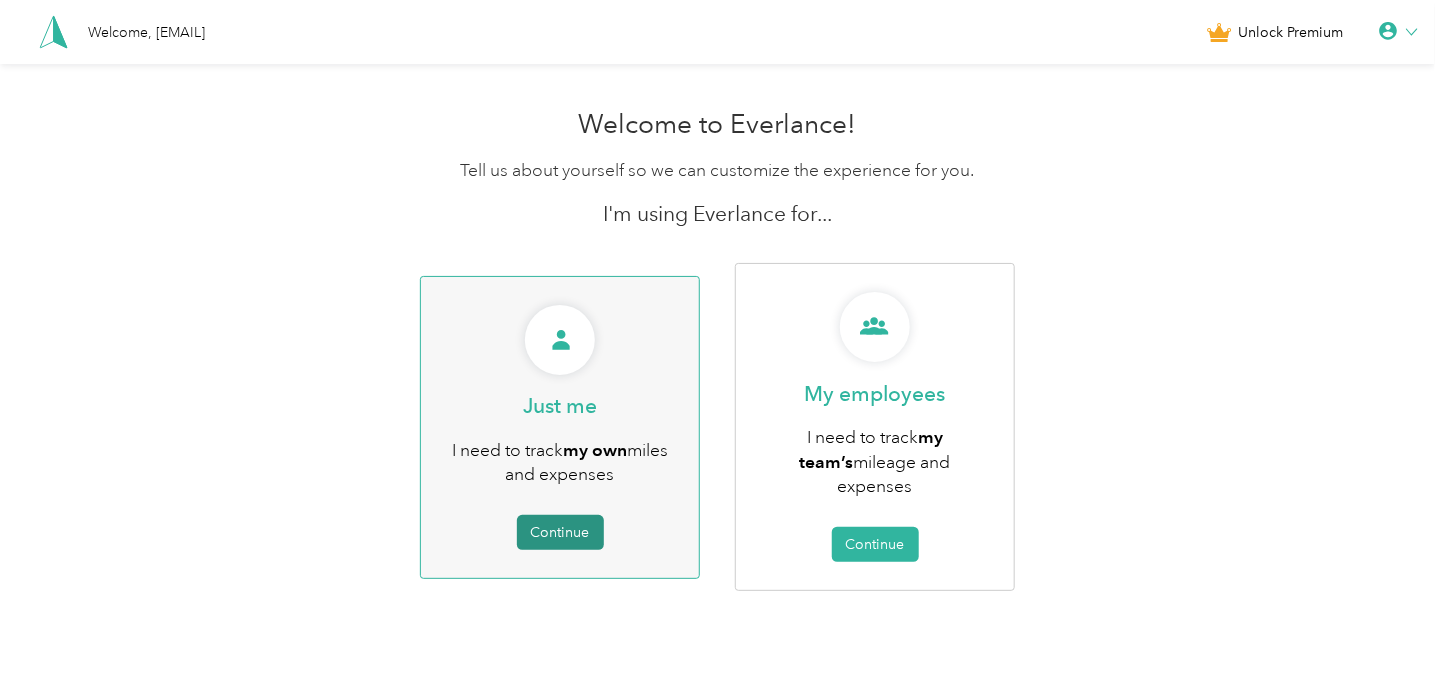 click on "Continue" at bounding box center [560, 532] 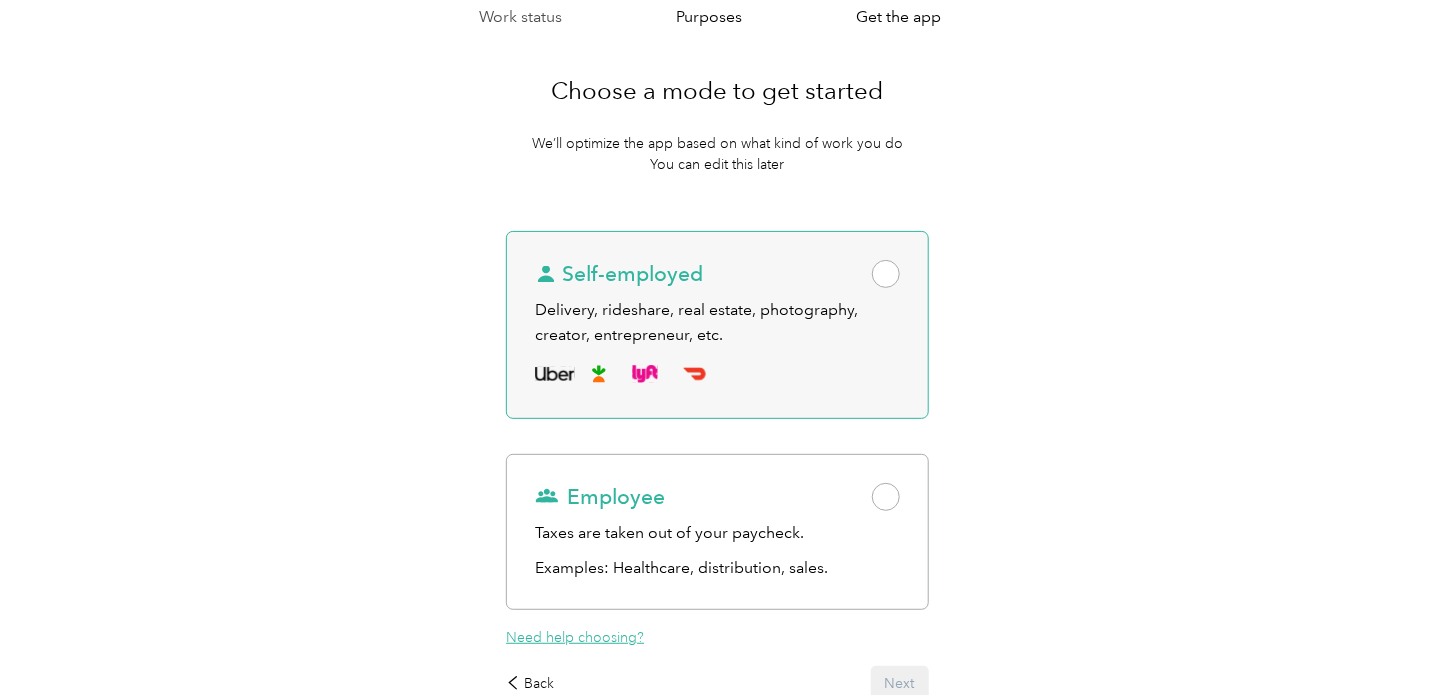 scroll, scrollTop: 0, scrollLeft: 0, axis: both 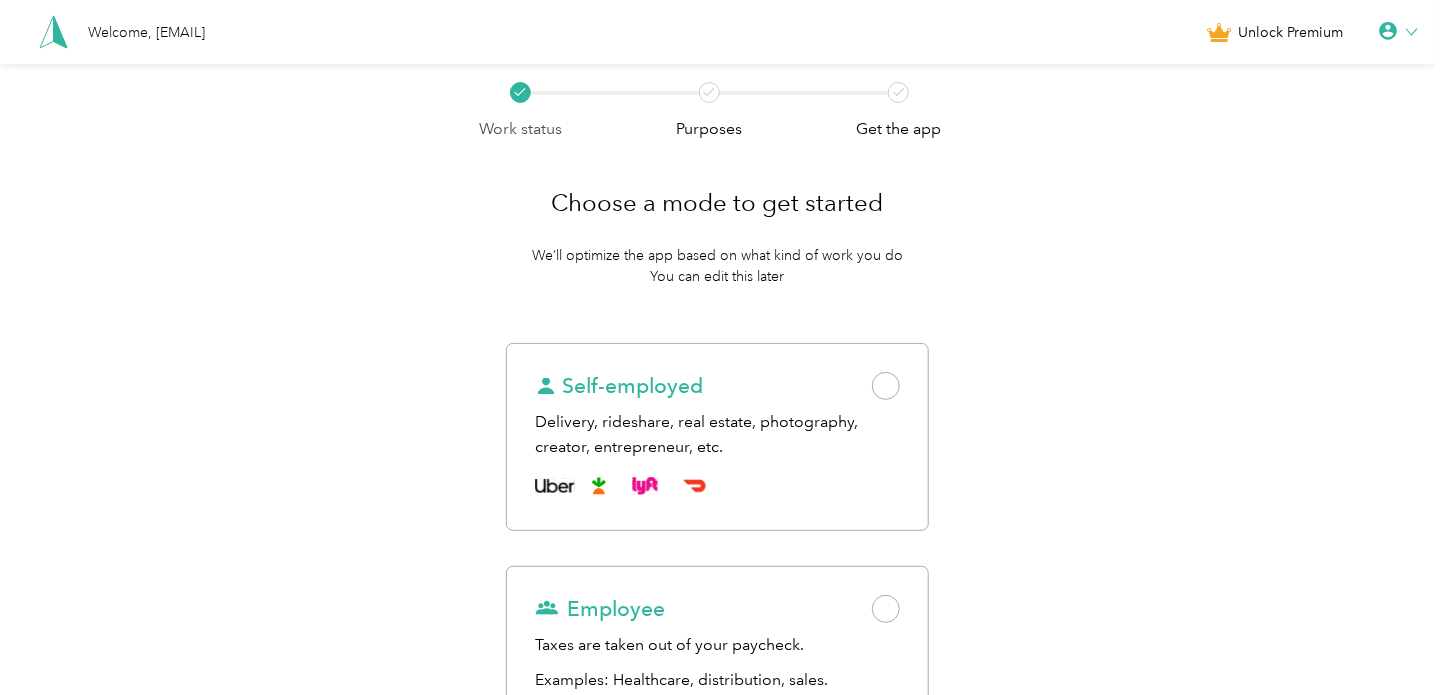 click 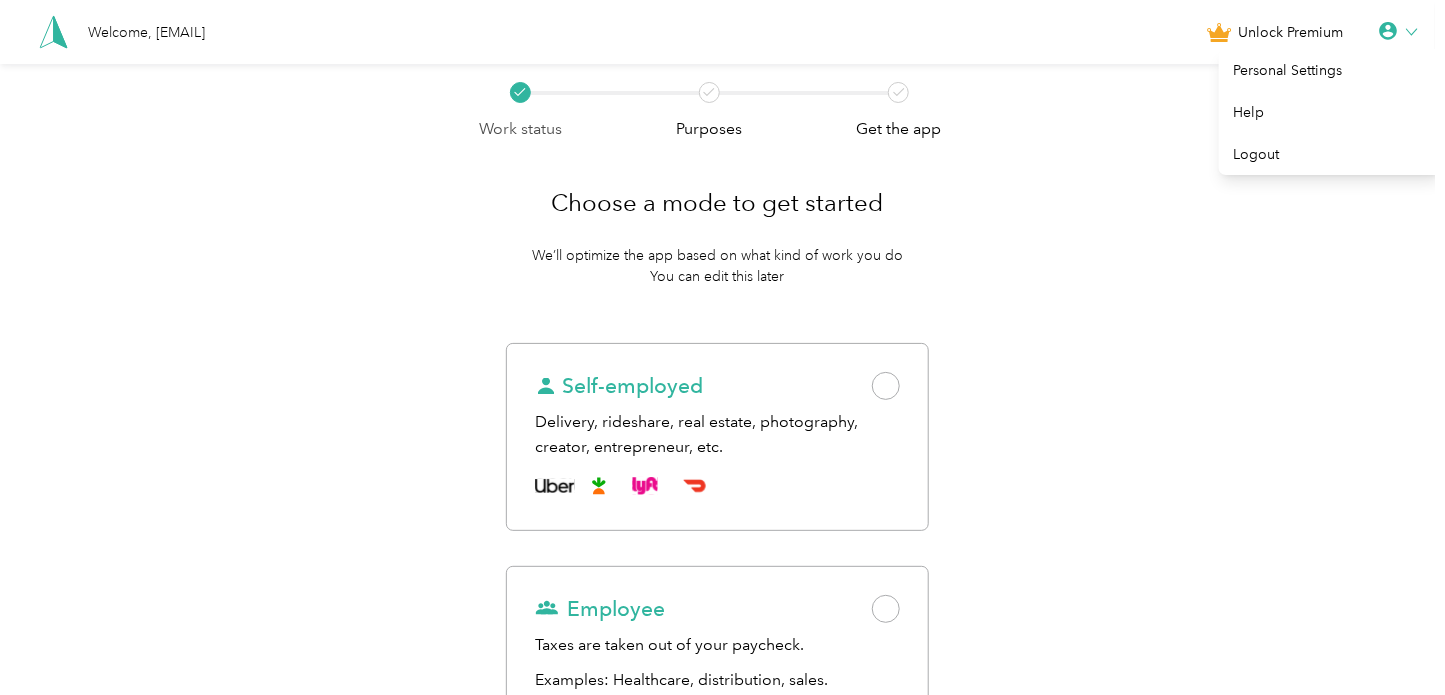 click 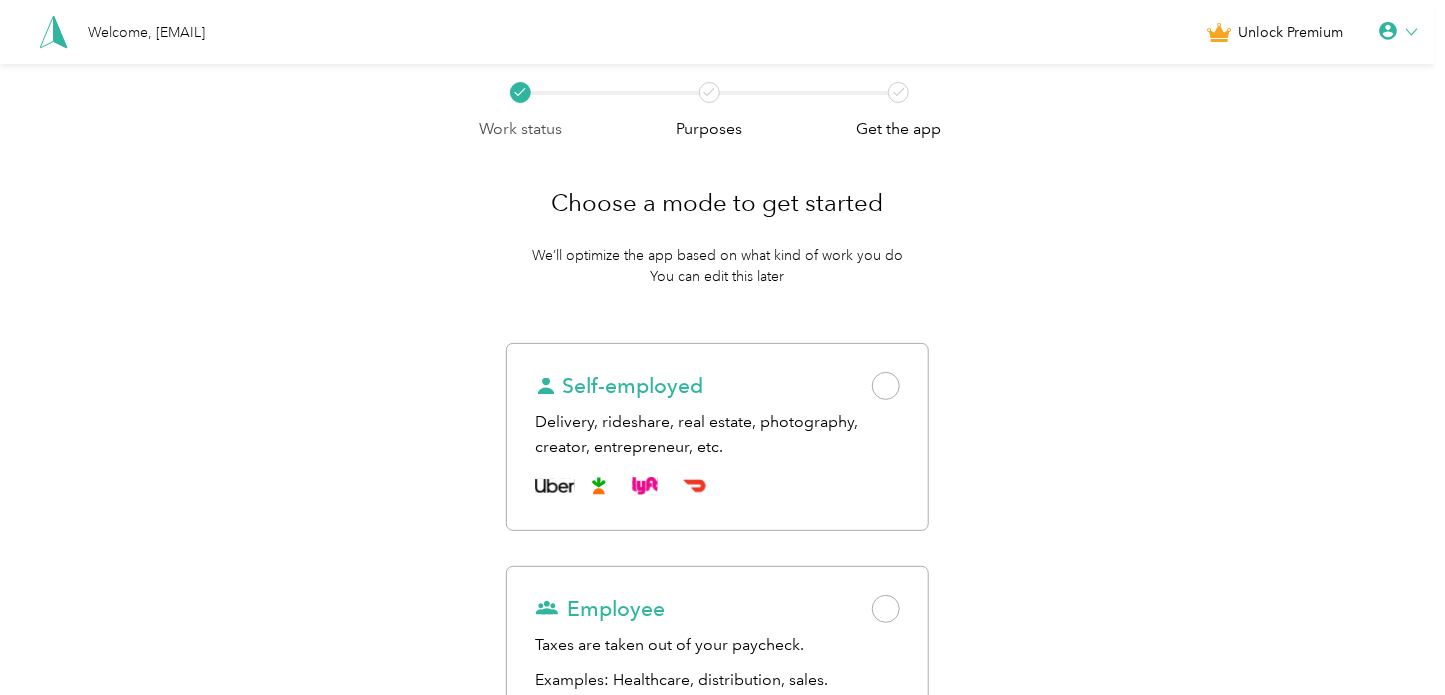 click 